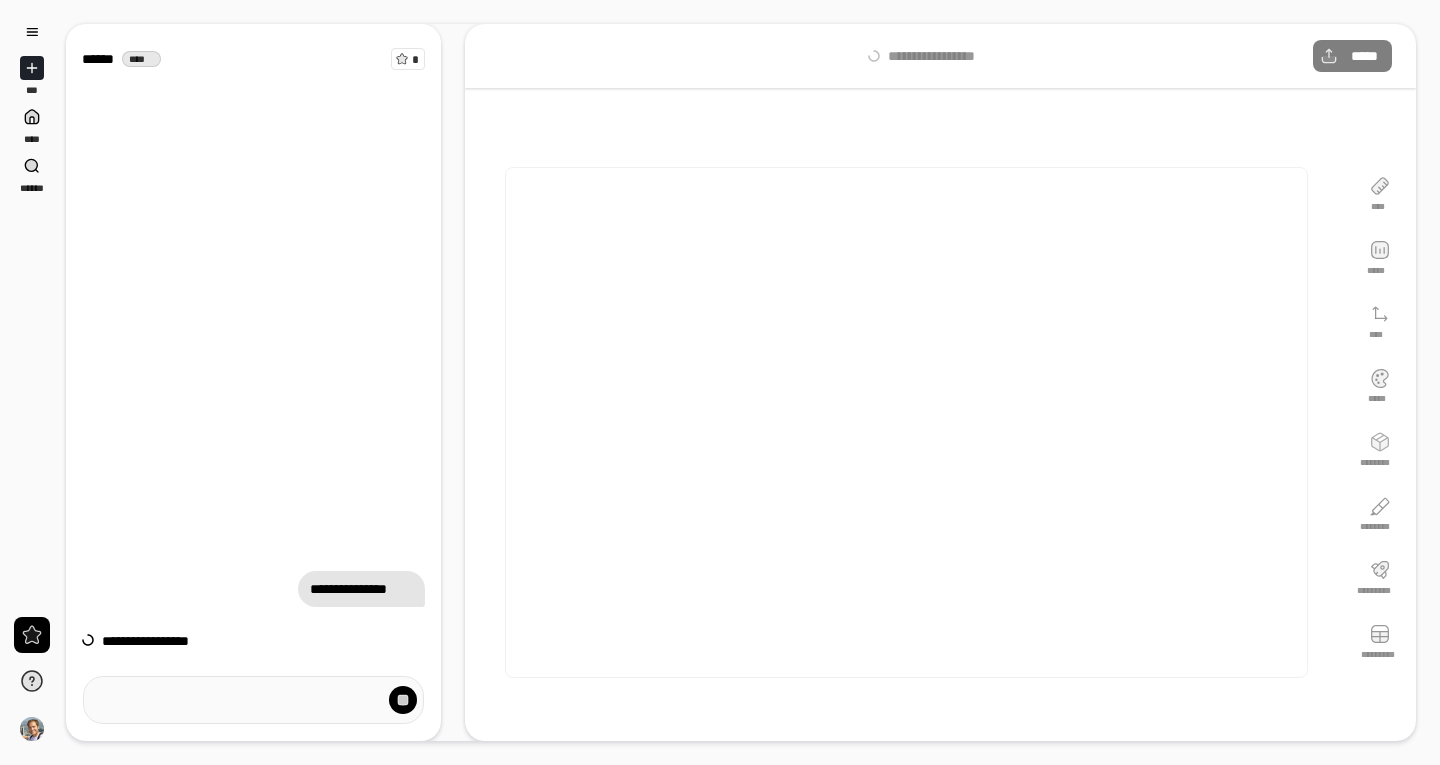scroll, scrollTop: 0, scrollLeft: 0, axis: both 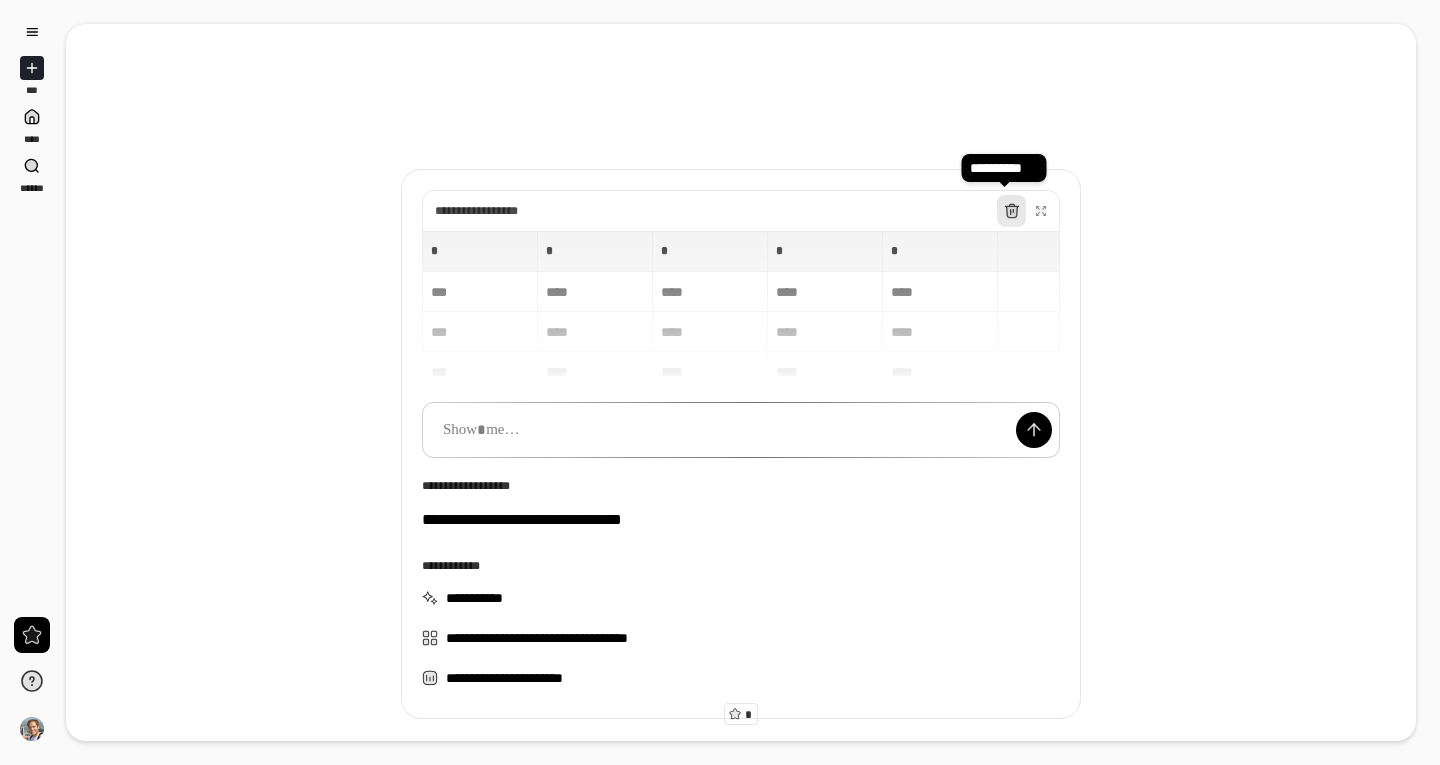 click 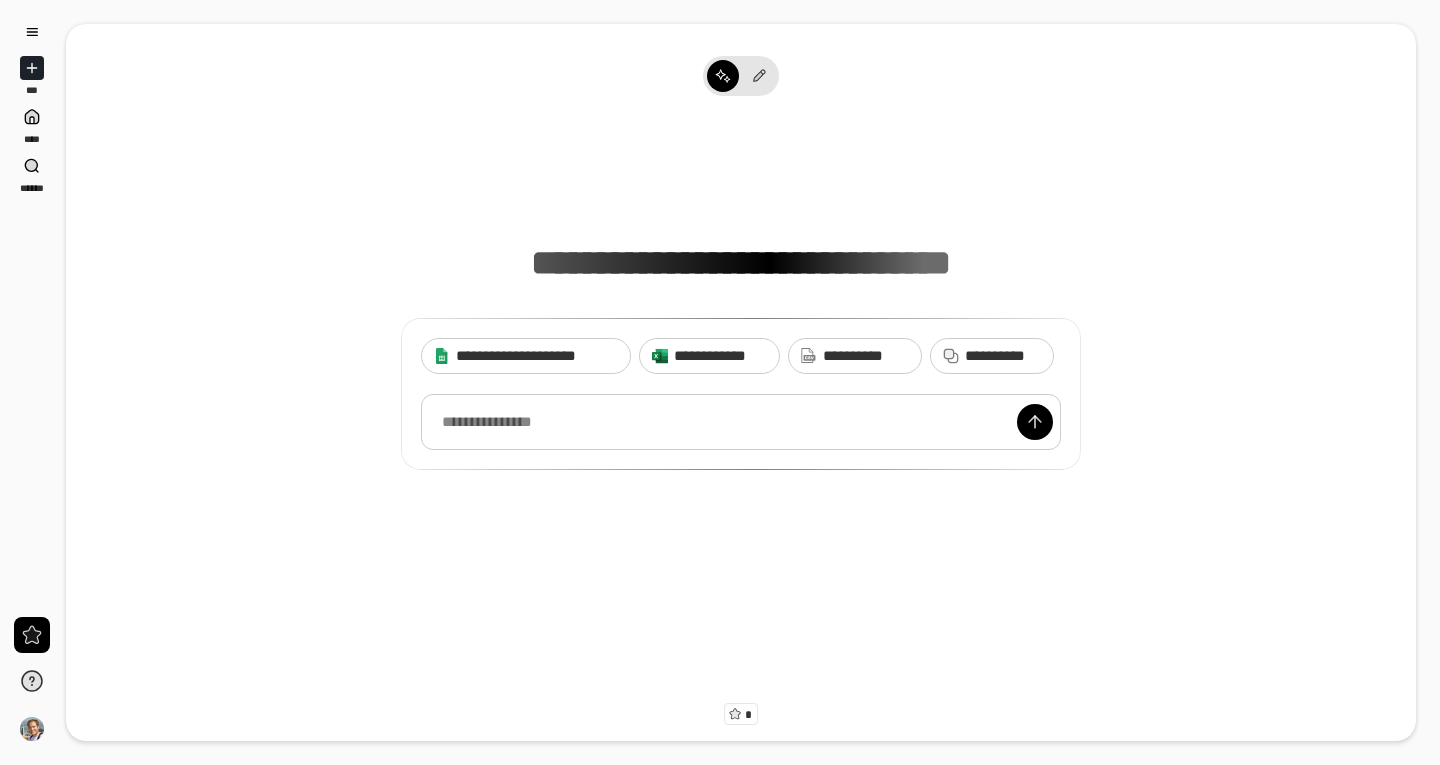 click at bounding box center (741, 422) 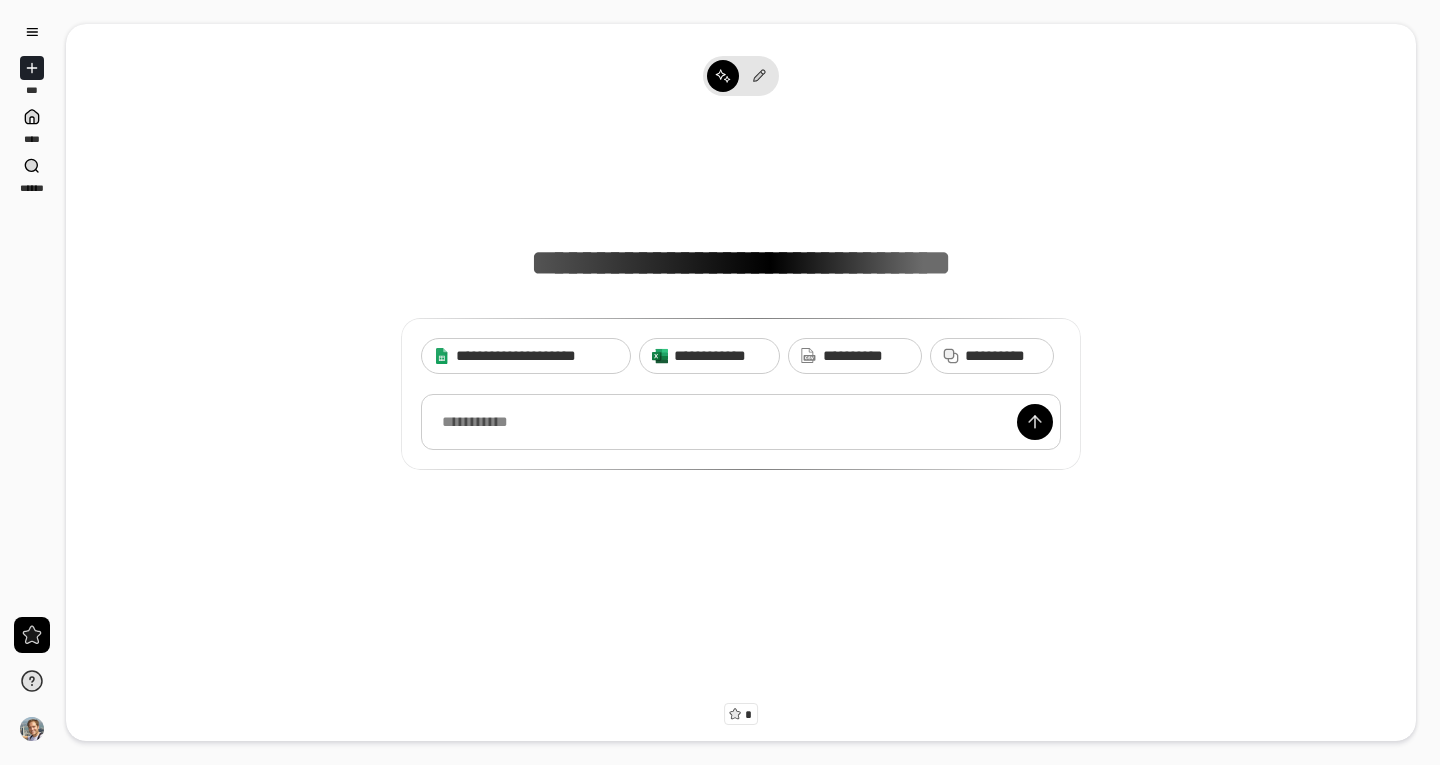 type 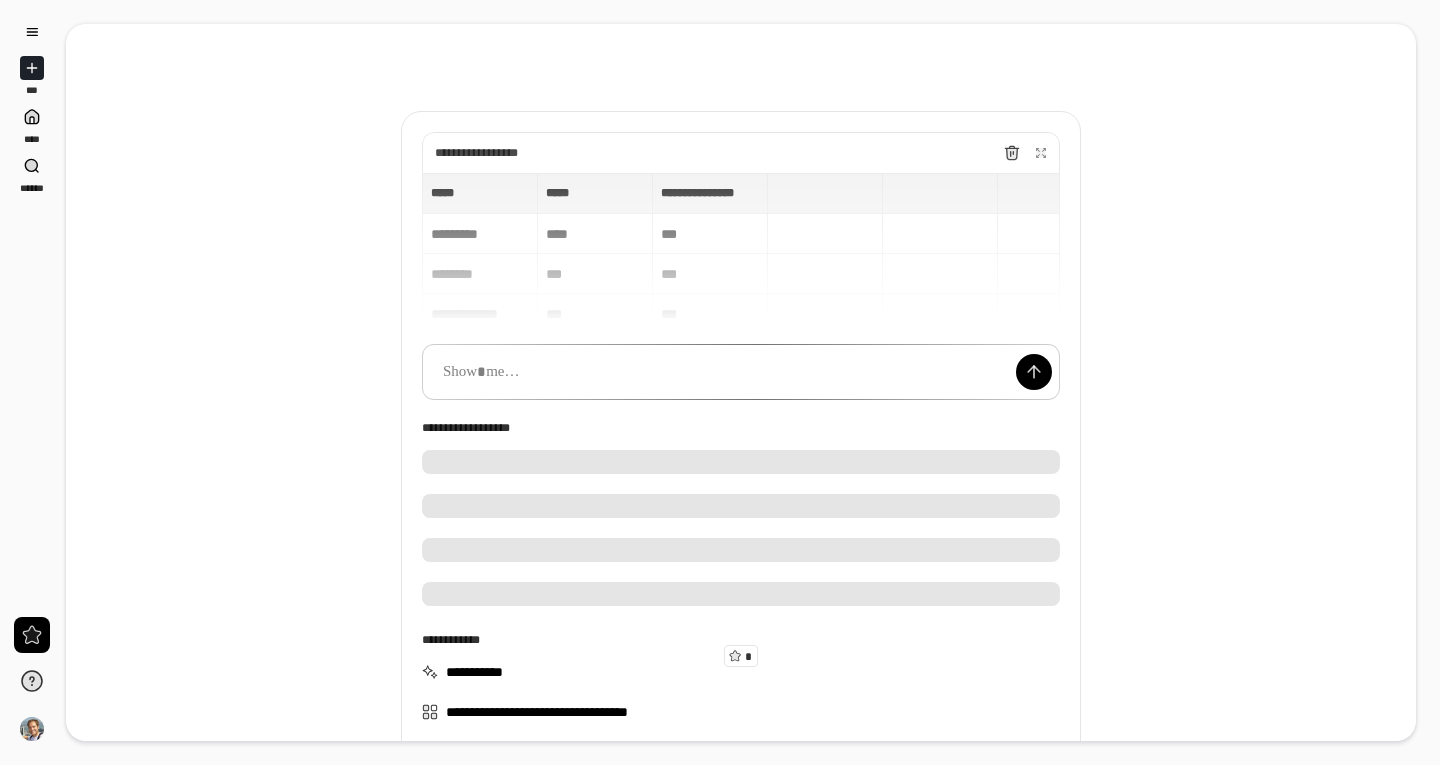 scroll, scrollTop: 56, scrollLeft: 0, axis: vertical 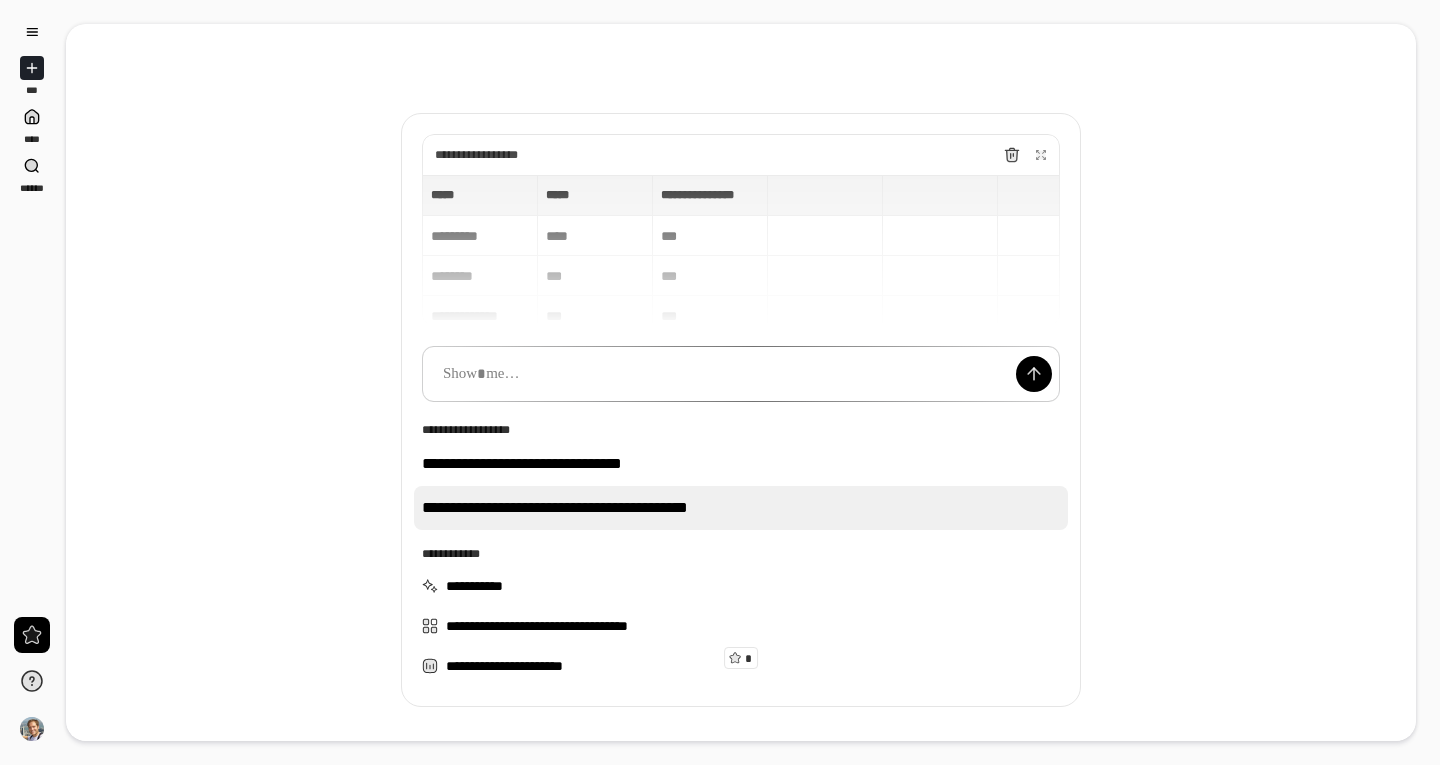 click on "**********" at bounding box center [741, 508] 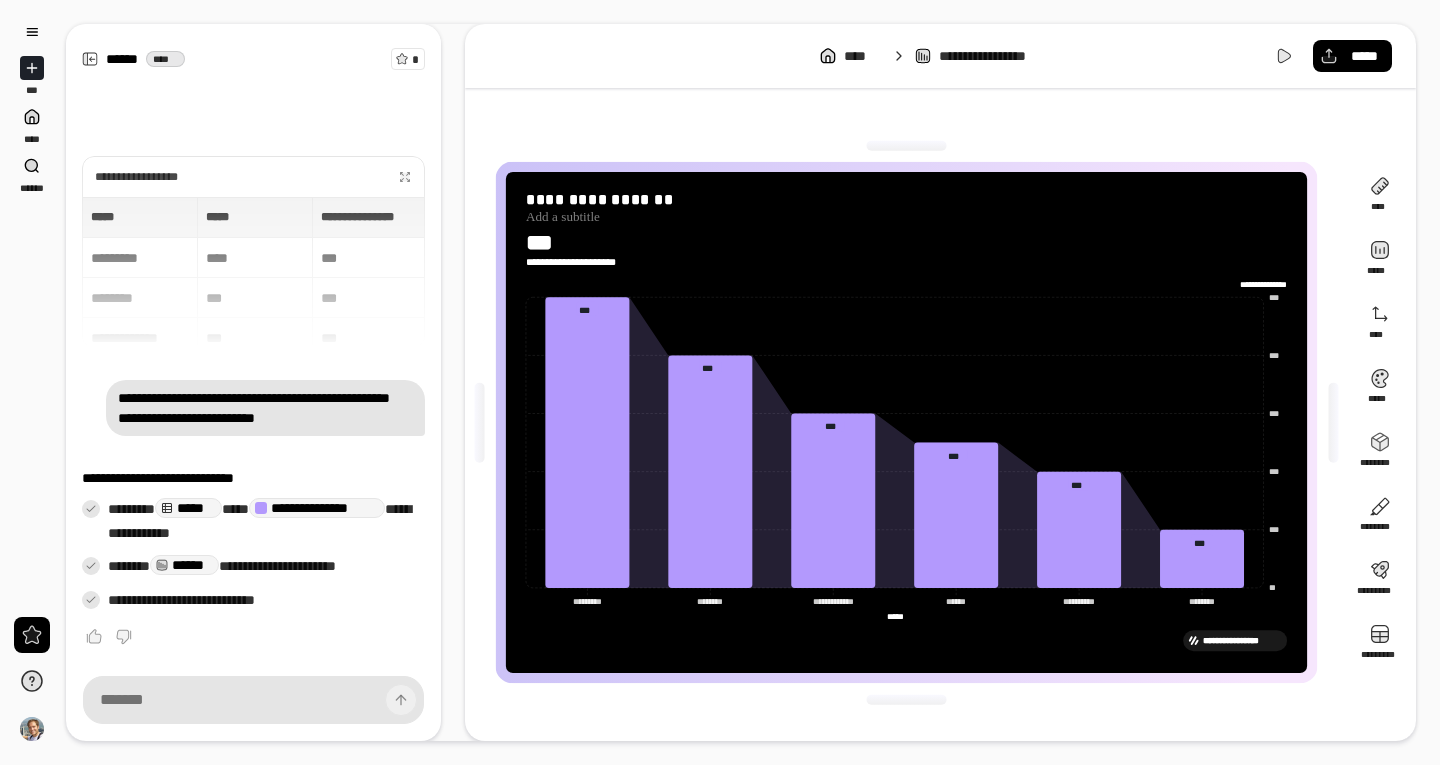 click 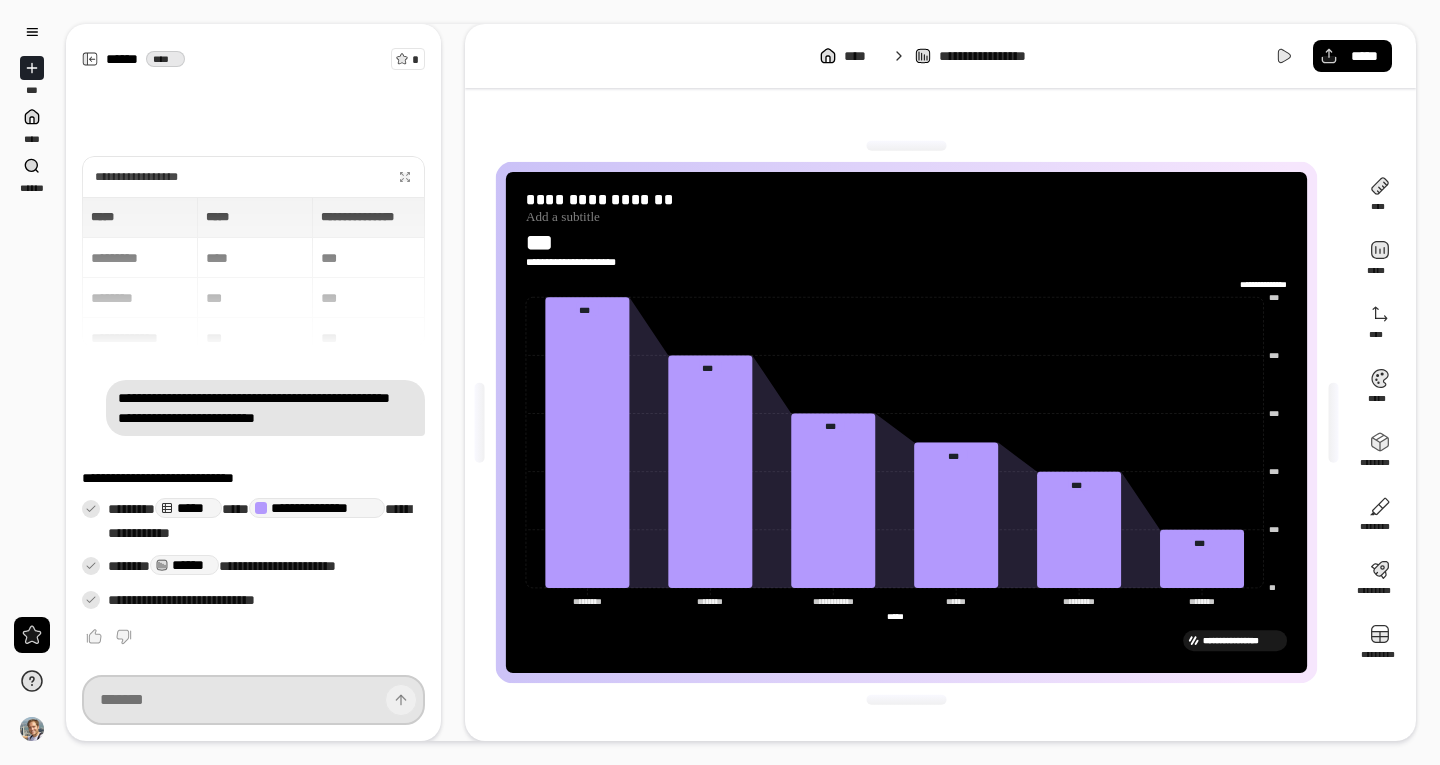 click at bounding box center [253, 700] 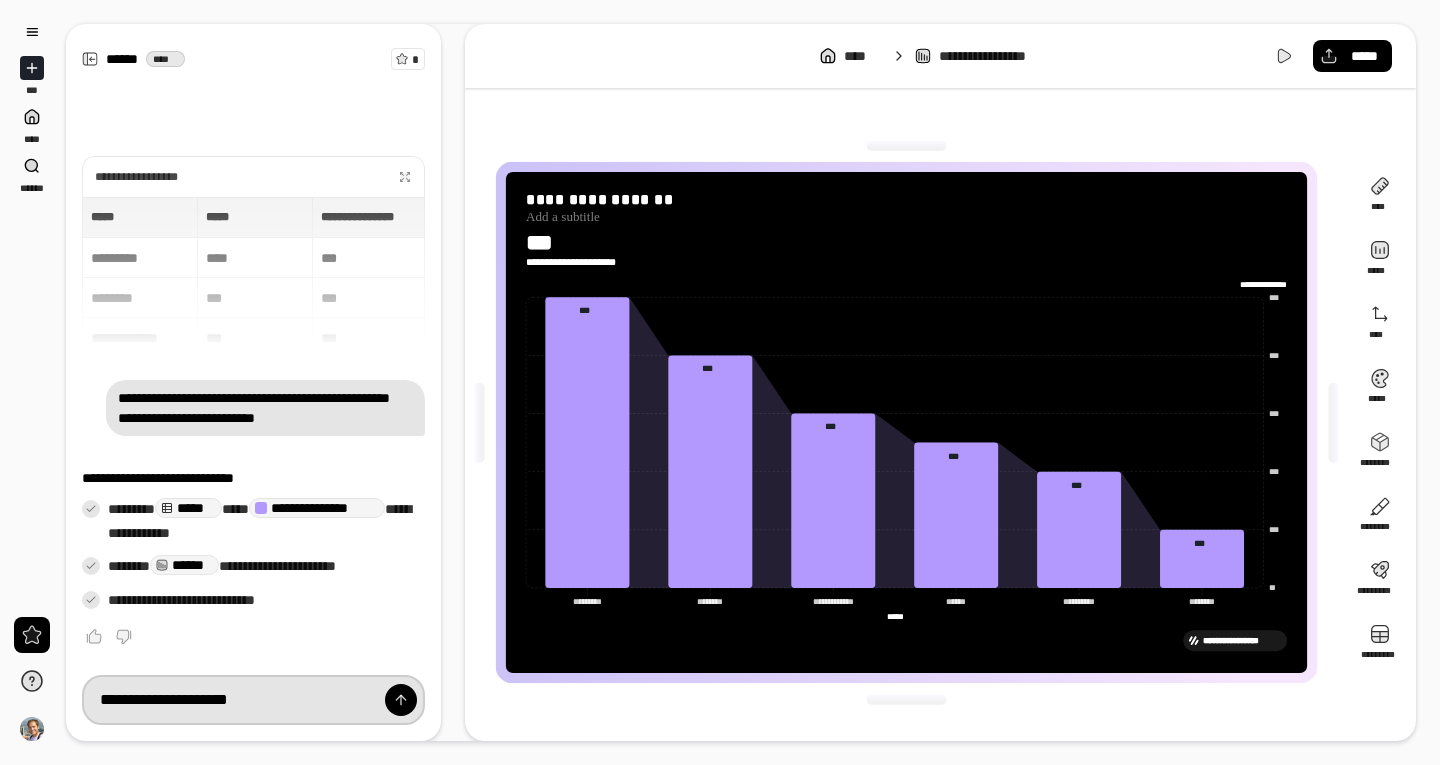 type on "**********" 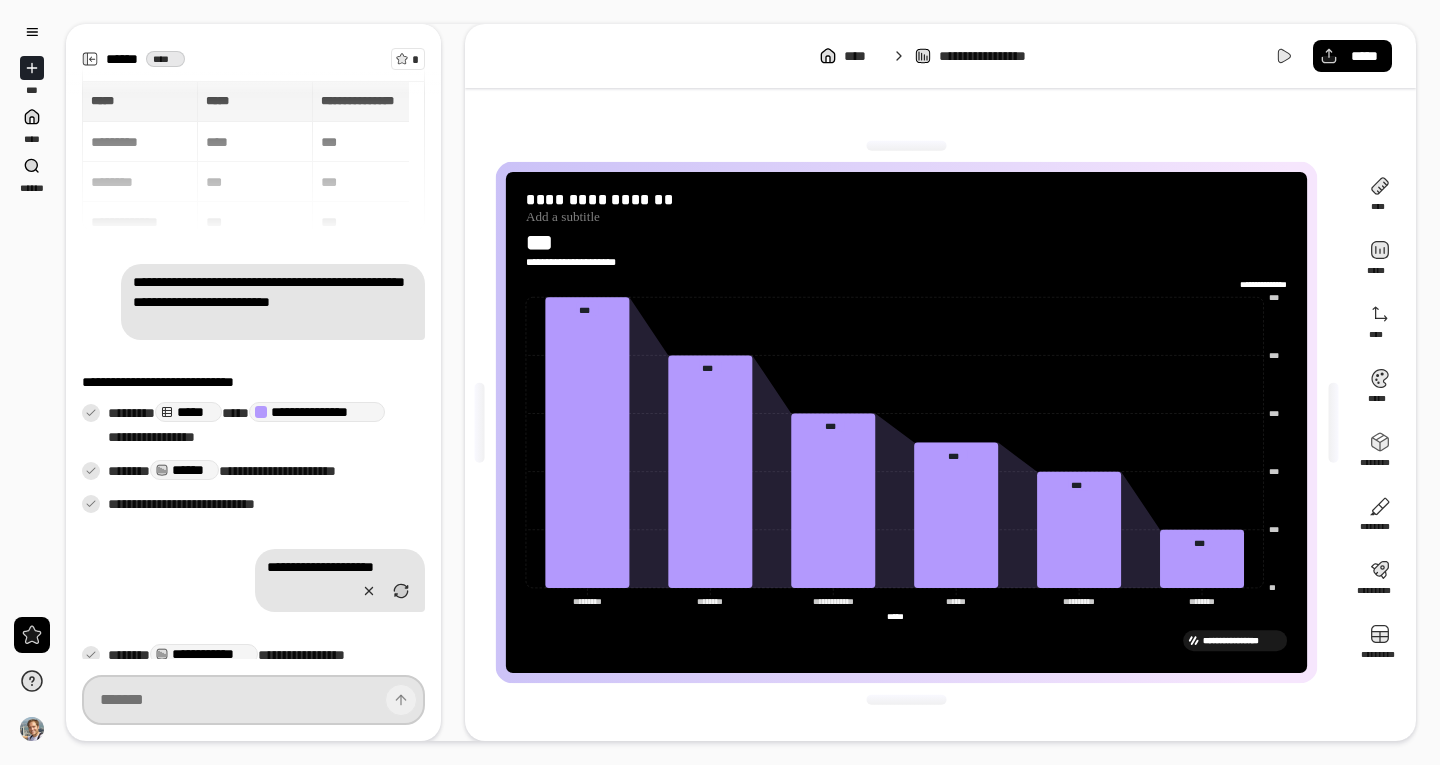 scroll, scrollTop: 54, scrollLeft: 0, axis: vertical 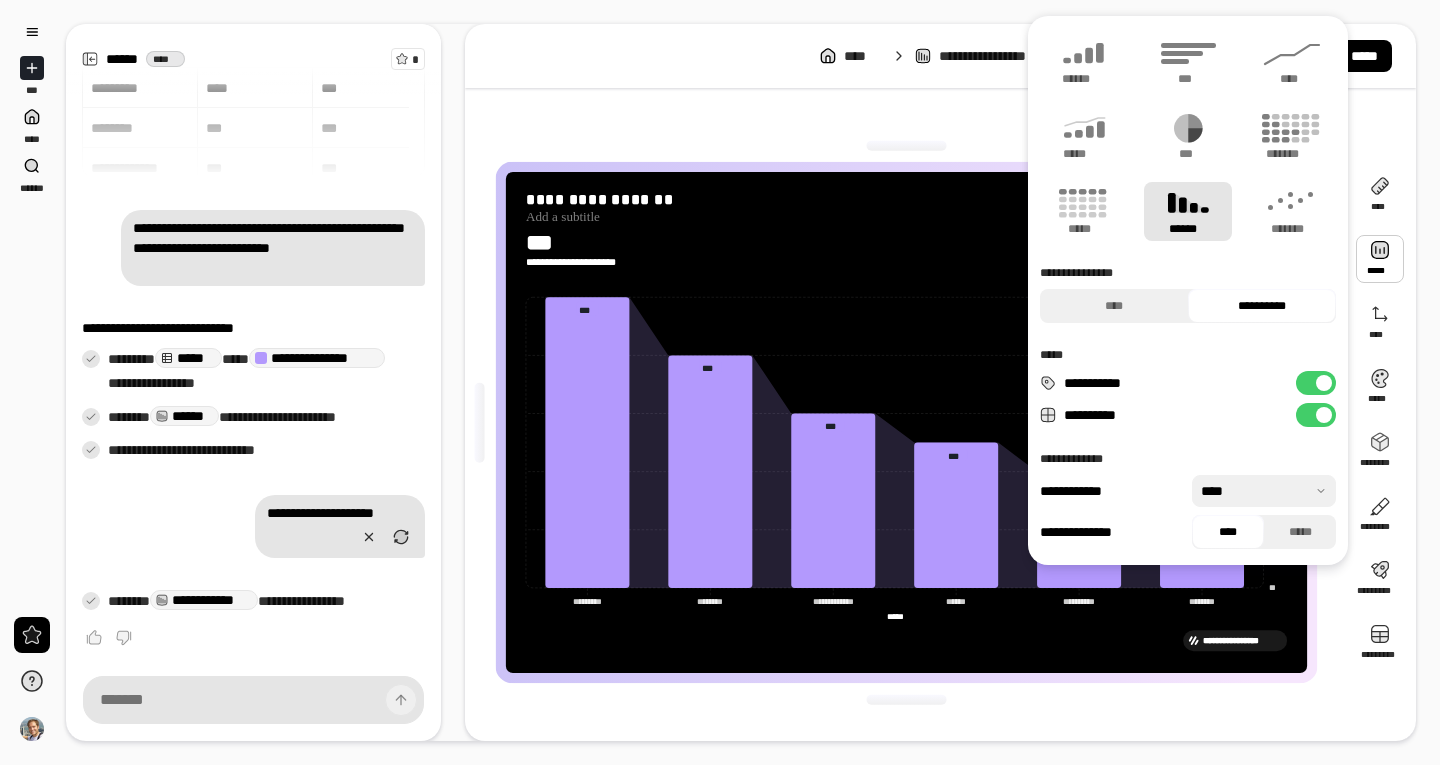drag, startPoint x: 1375, startPoint y: 259, endPoint x: 1172, endPoint y: 221, distance: 206.52603 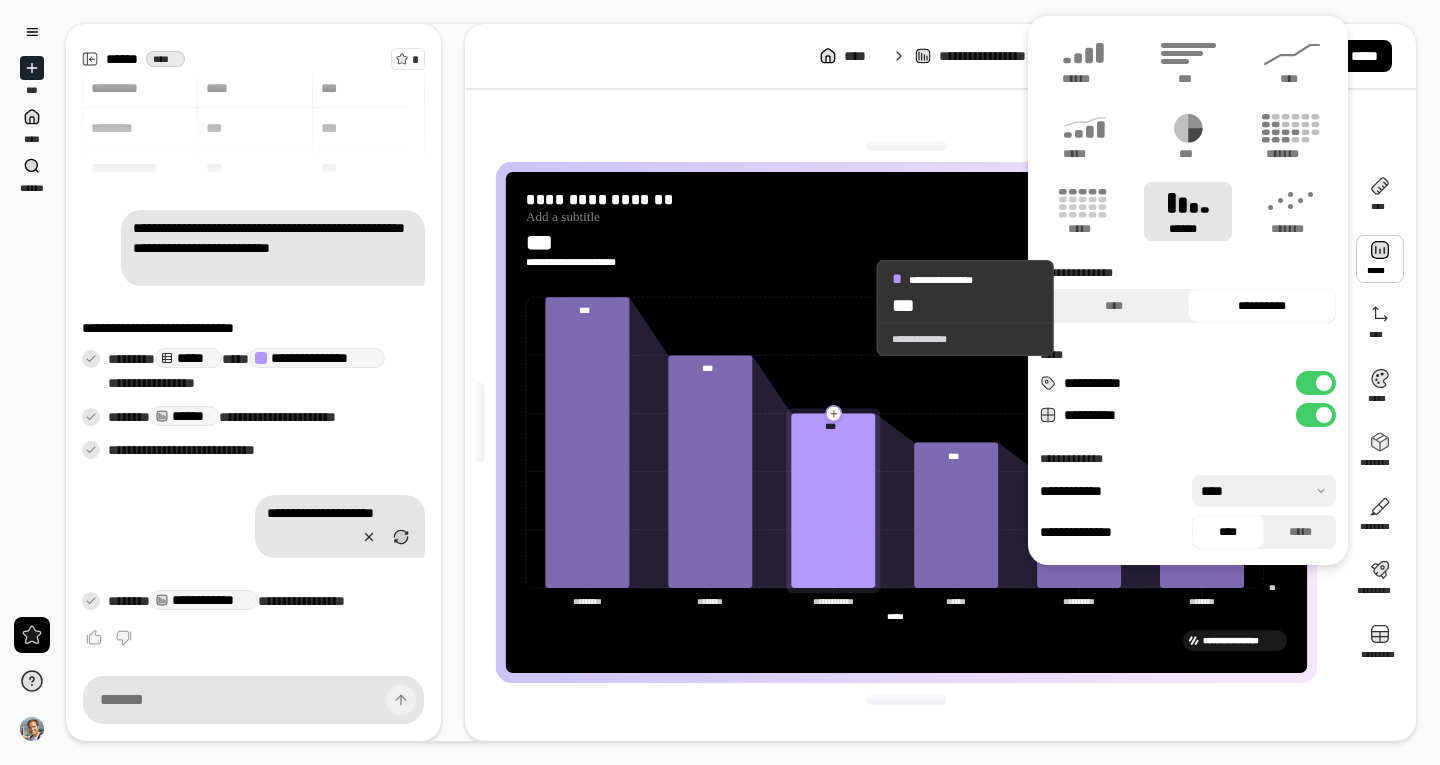 click 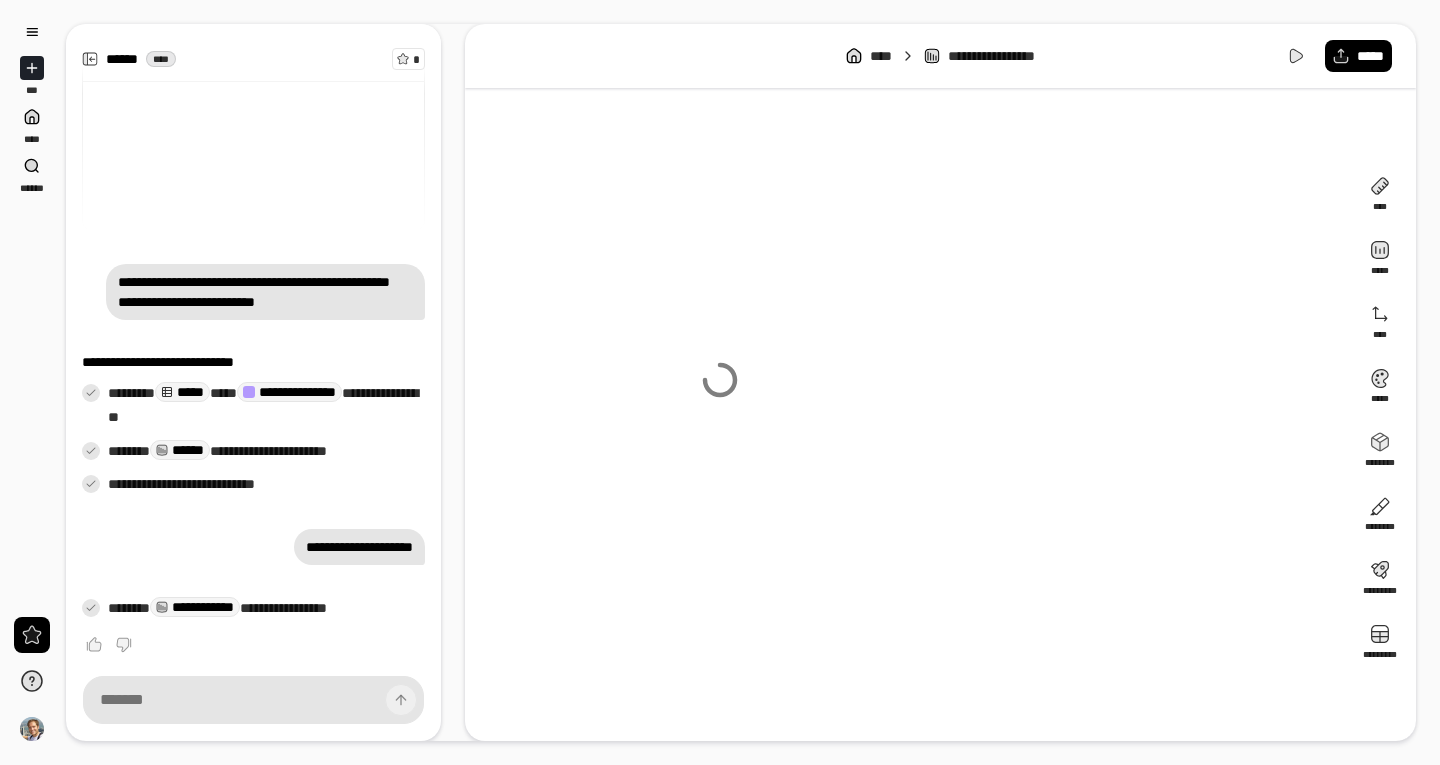scroll, scrollTop: 0, scrollLeft: 0, axis: both 